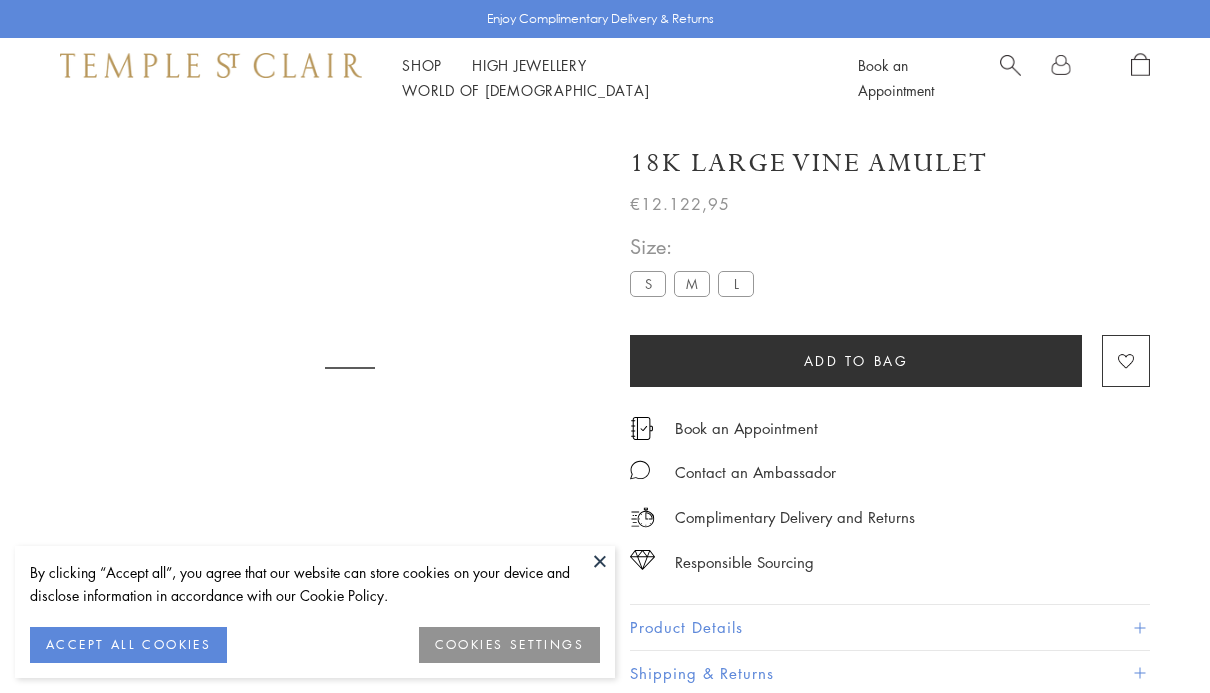 scroll, scrollTop: 212, scrollLeft: 0, axis: vertical 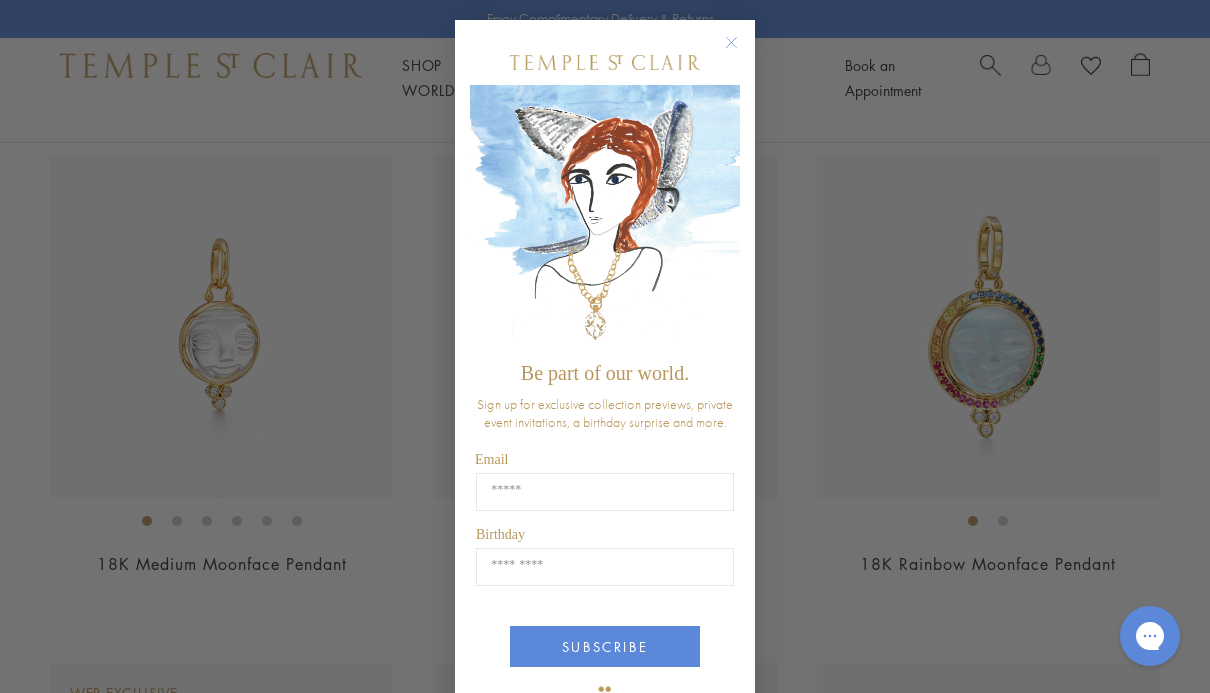 click 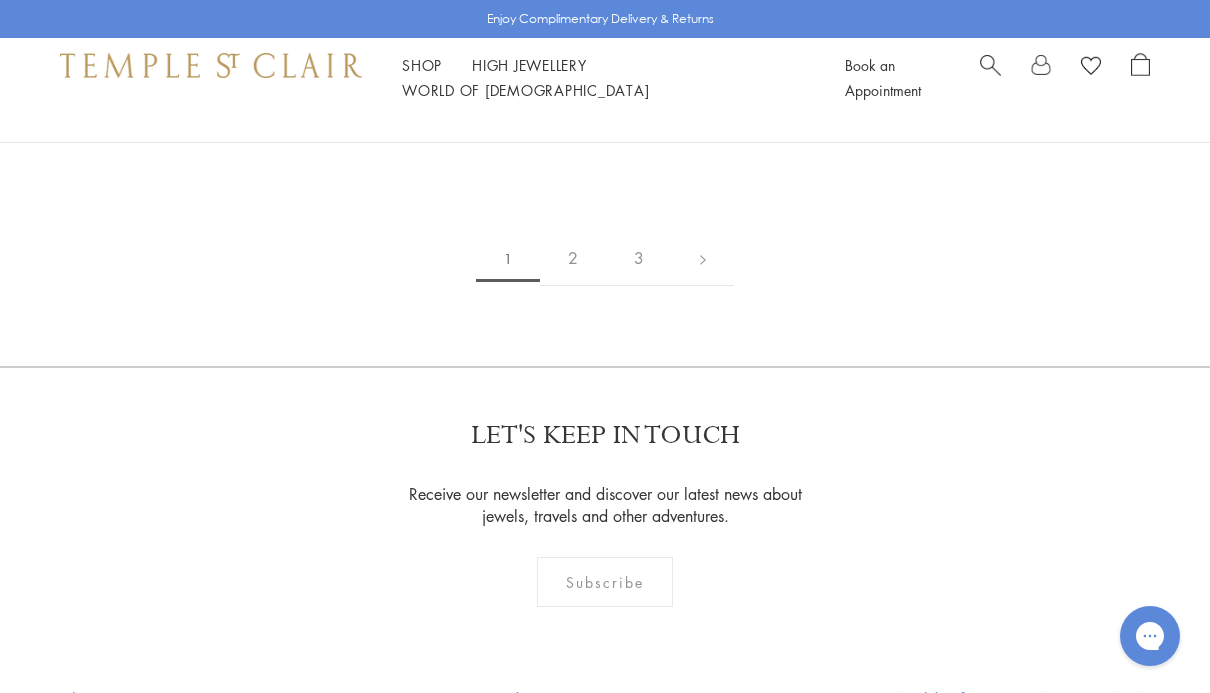 scroll, scrollTop: 11894, scrollLeft: 0, axis: vertical 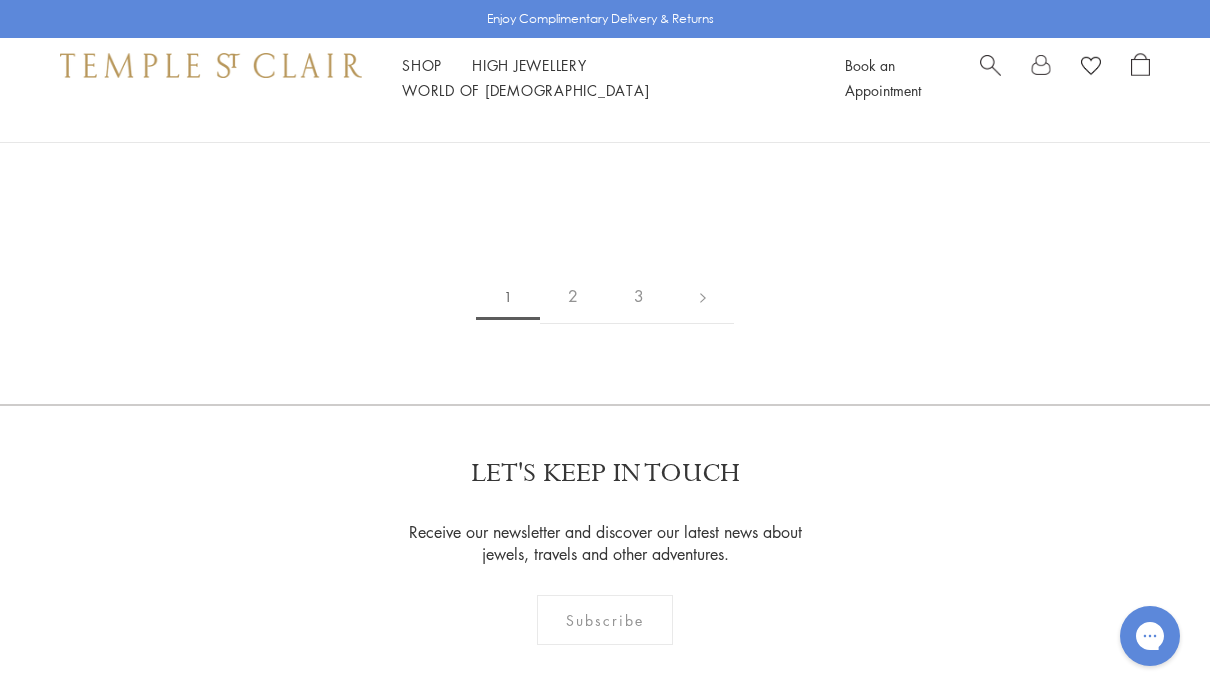 click on "2" at bounding box center [573, 296] 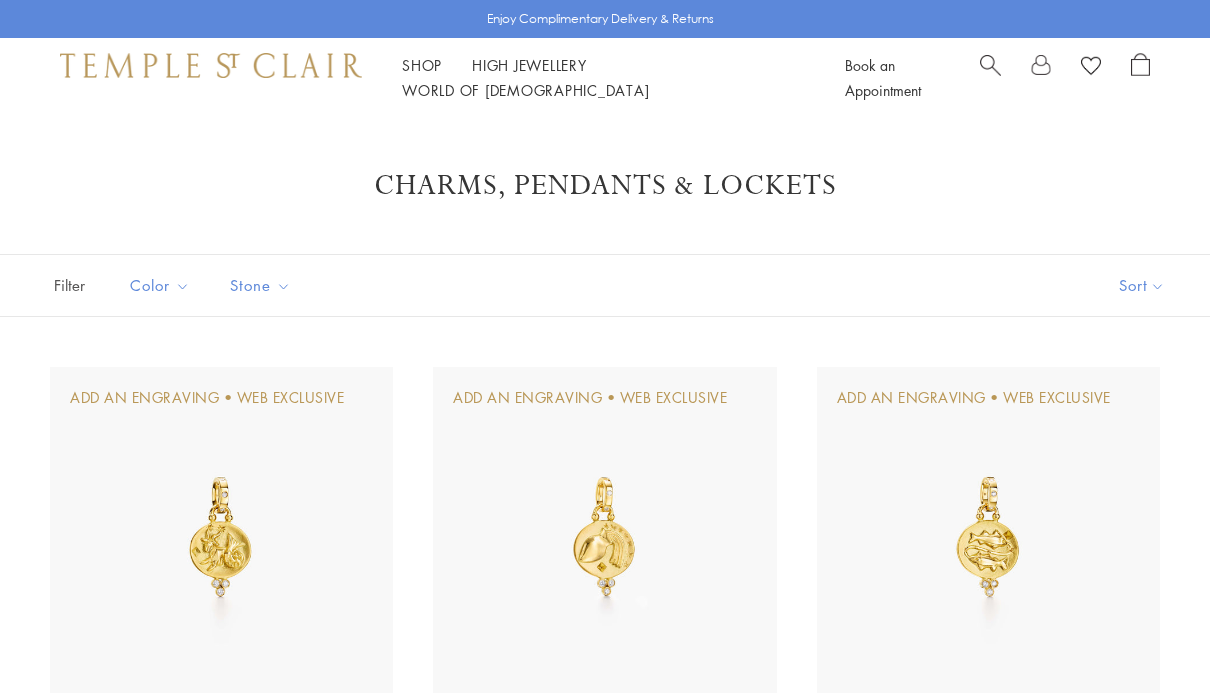 scroll, scrollTop: 0, scrollLeft: 0, axis: both 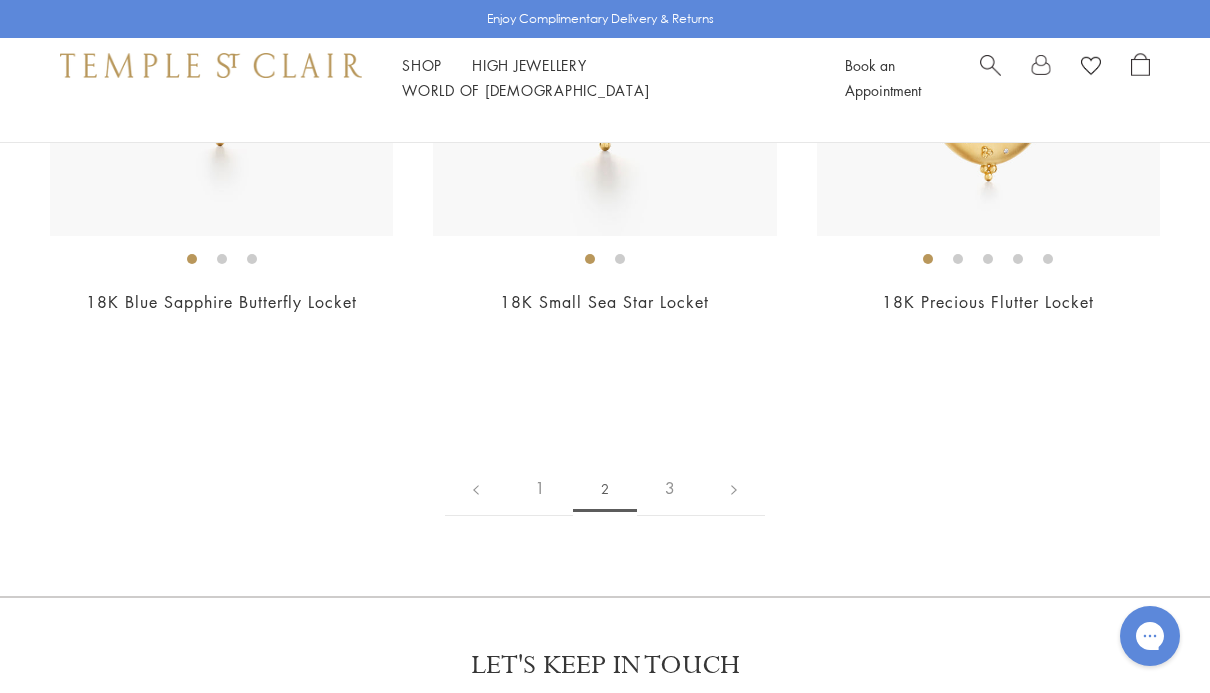 click on "3" at bounding box center (670, 488) 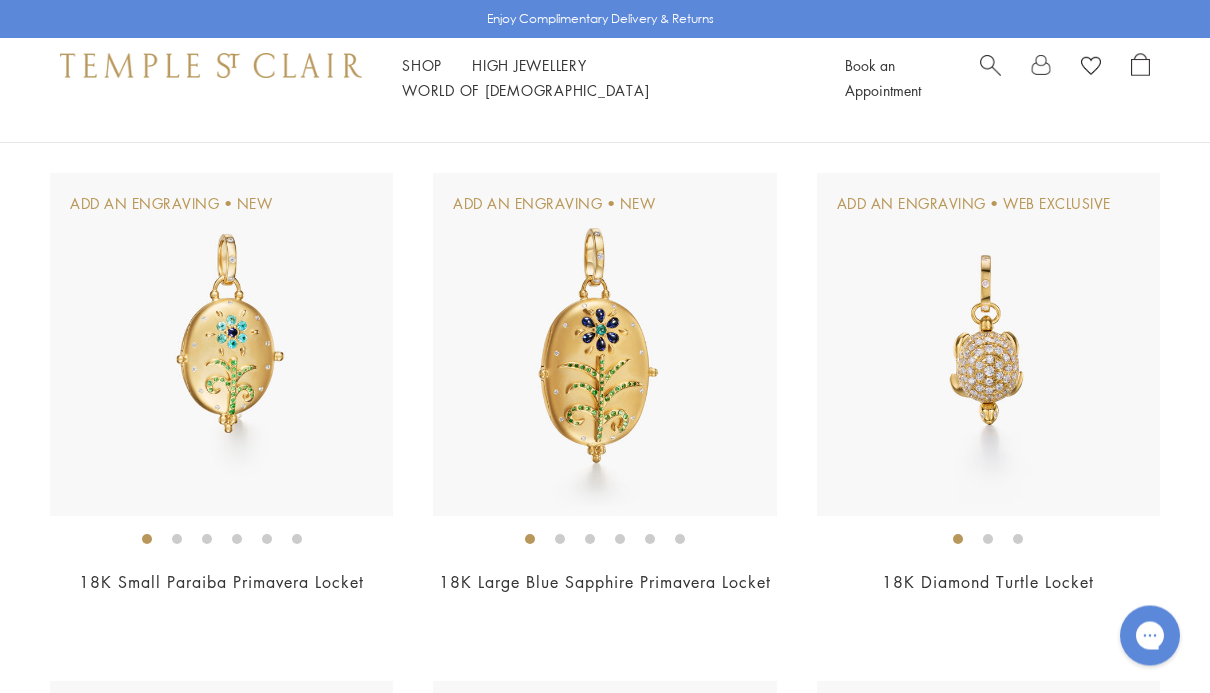 scroll, scrollTop: 8332, scrollLeft: 0, axis: vertical 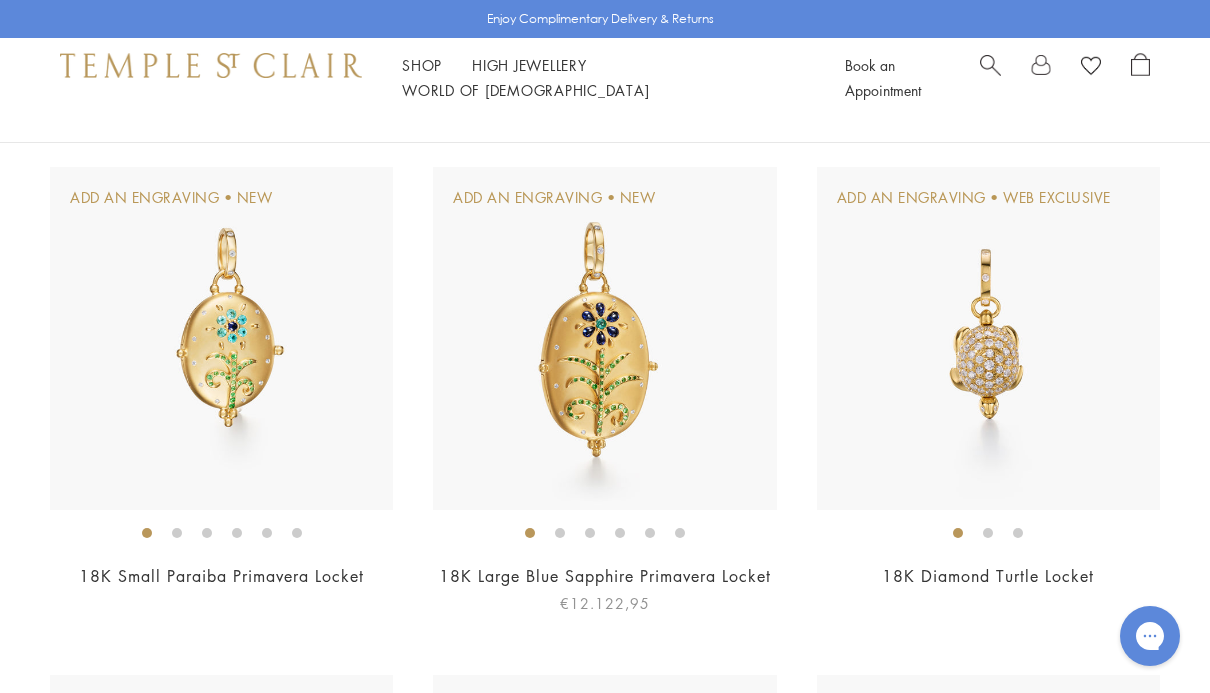 click at bounding box center (604, 338) 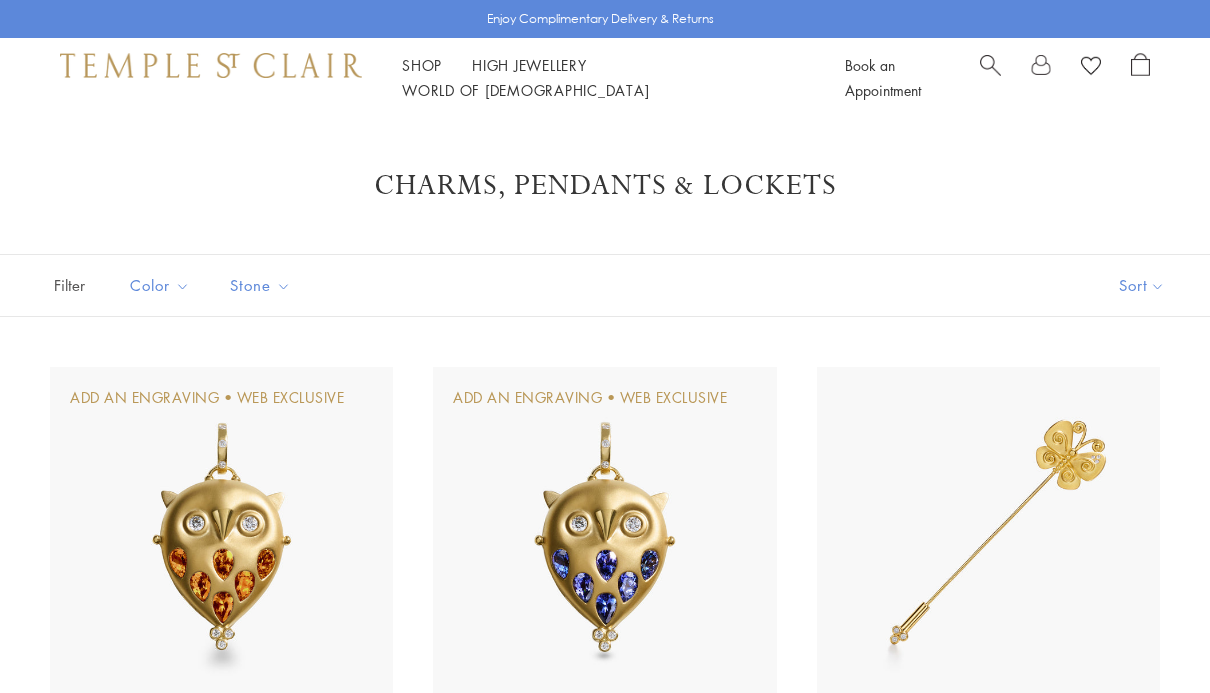 scroll, scrollTop: 0, scrollLeft: 0, axis: both 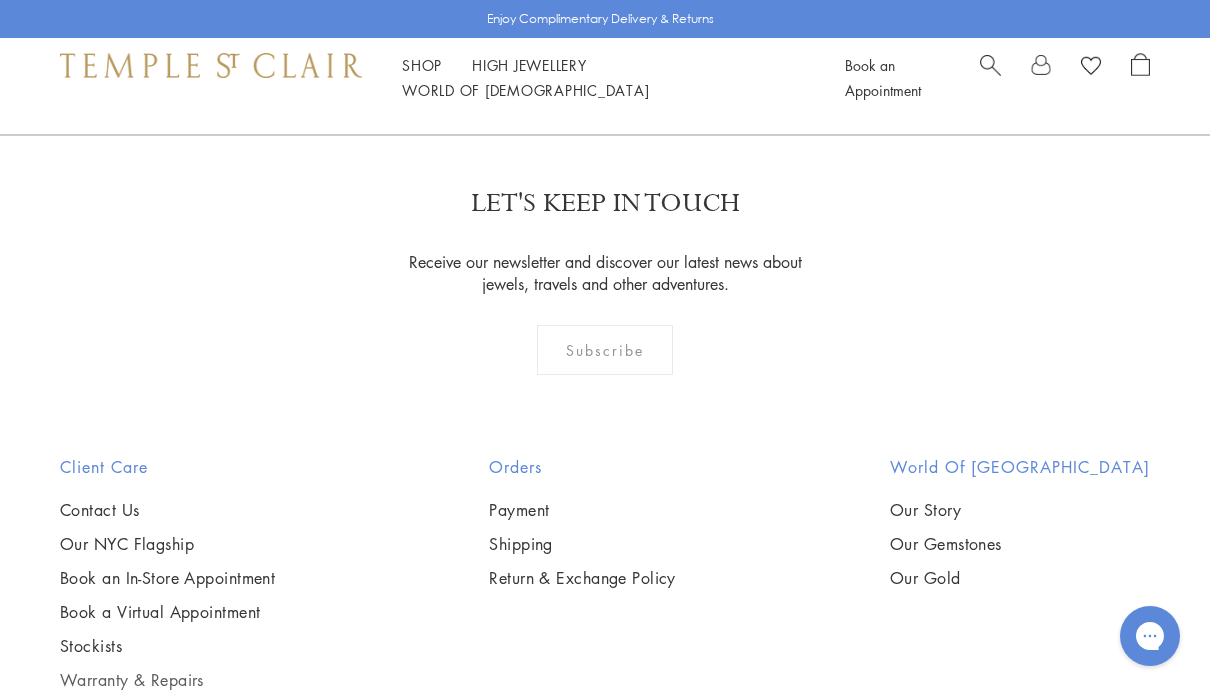 click on "Warranty & Repairs" at bounding box center (167, 680) 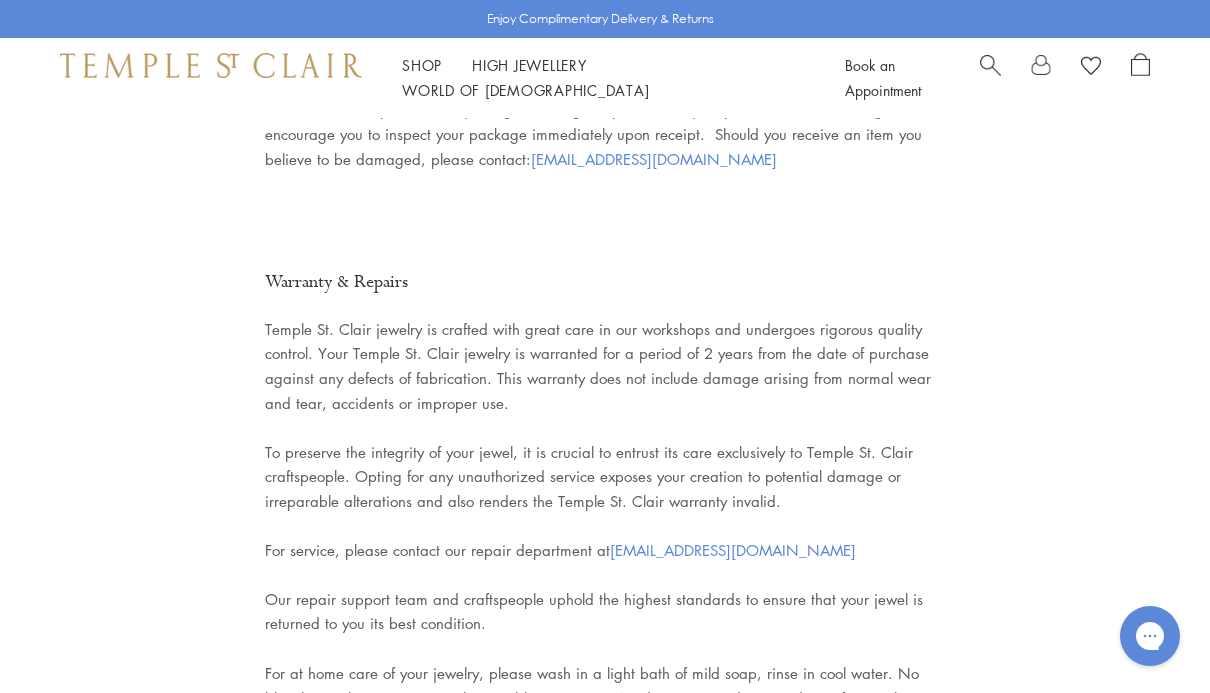 scroll, scrollTop: 0, scrollLeft: 0, axis: both 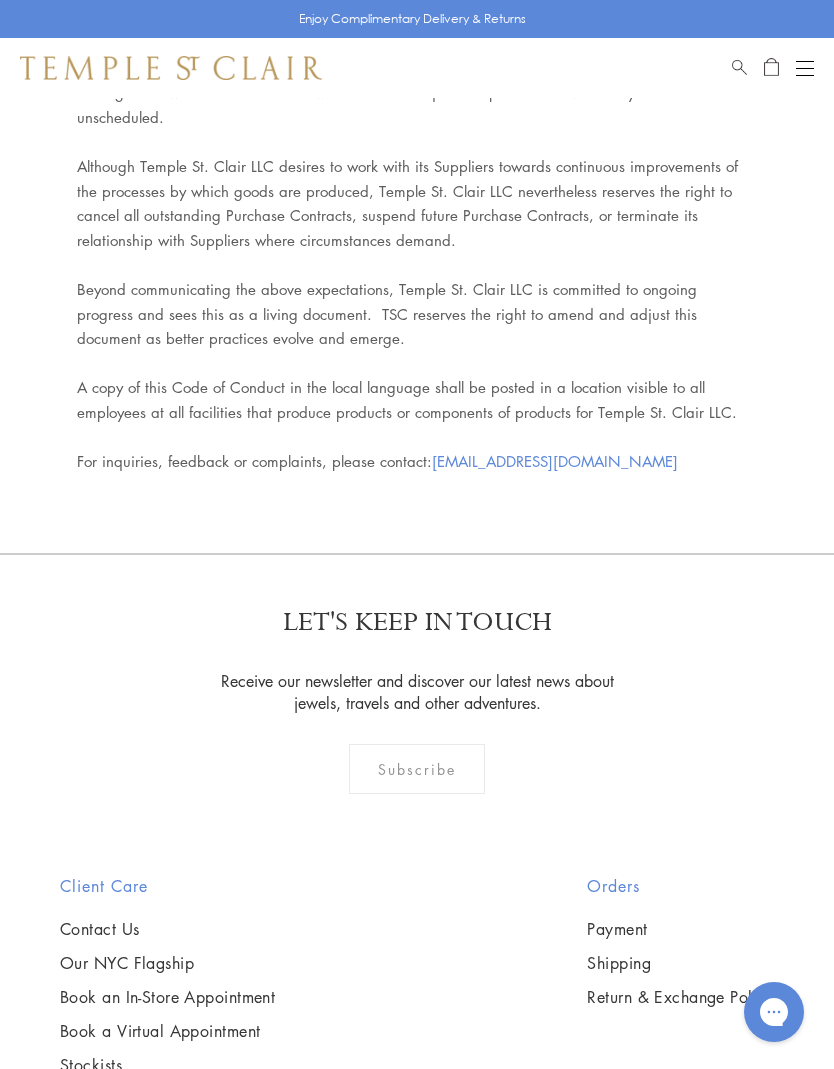 click on "Our Gold" at bounding box center [190, 1307] 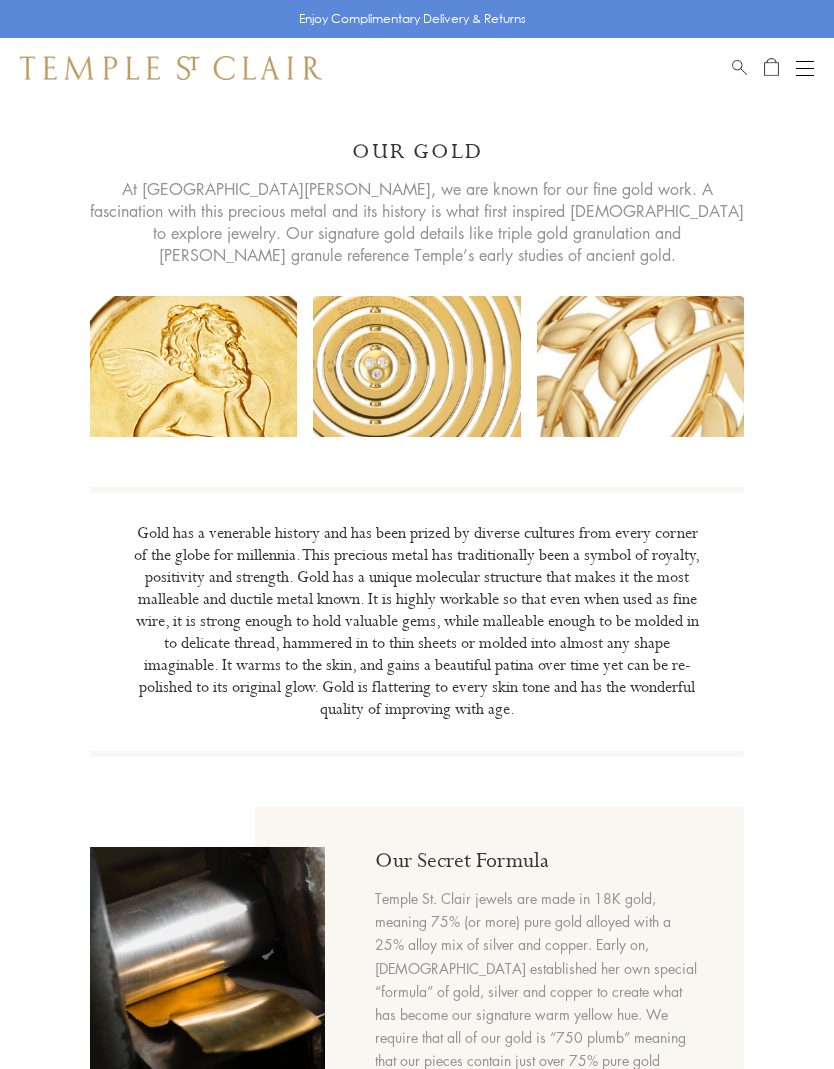 scroll, scrollTop: 0, scrollLeft: 0, axis: both 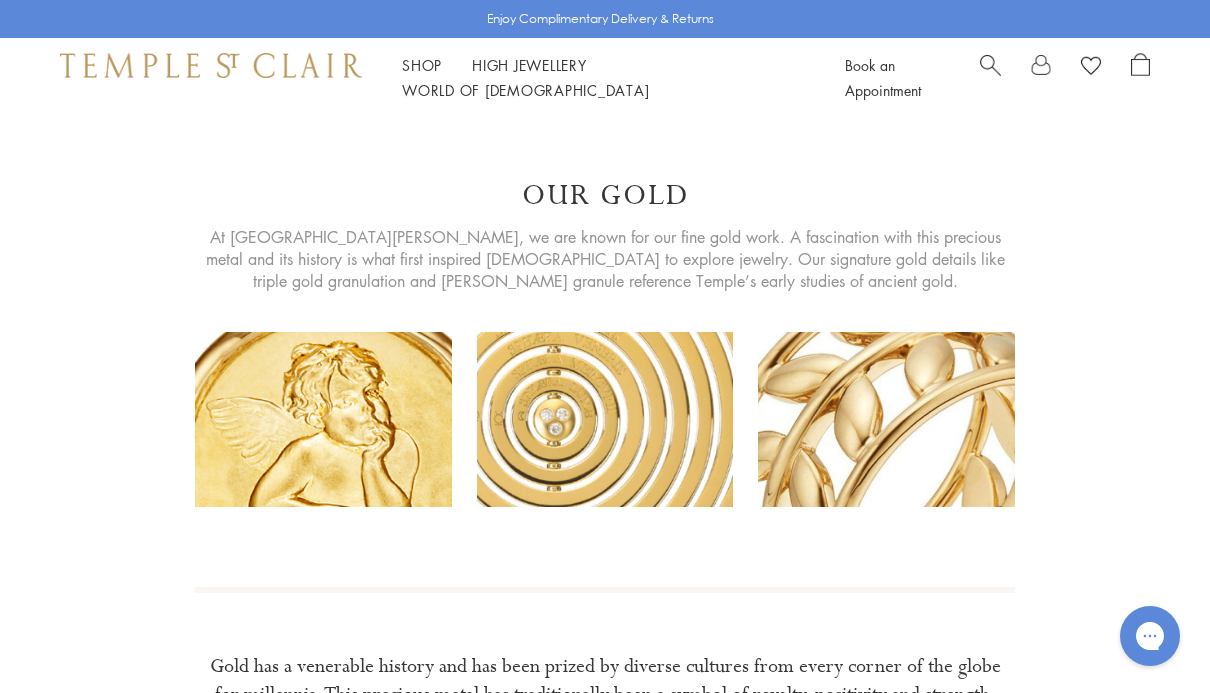 click at bounding box center (211, 65) 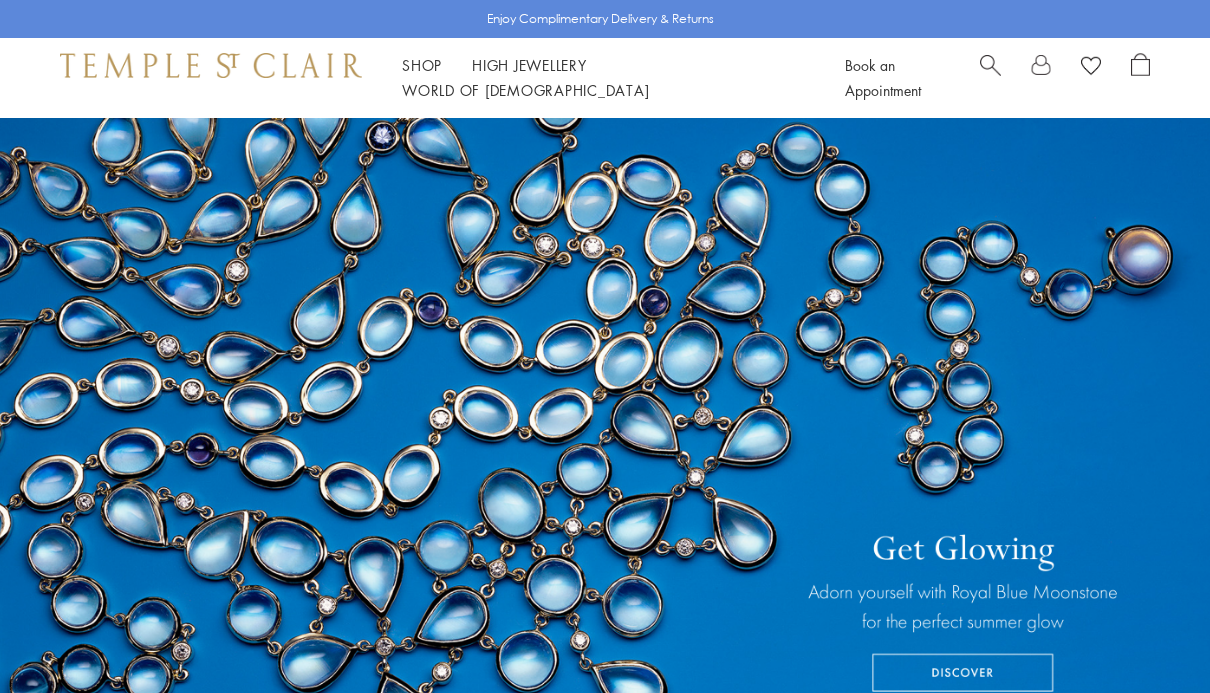 scroll, scrollTop: 0, scrollLeft: 0, axis: both 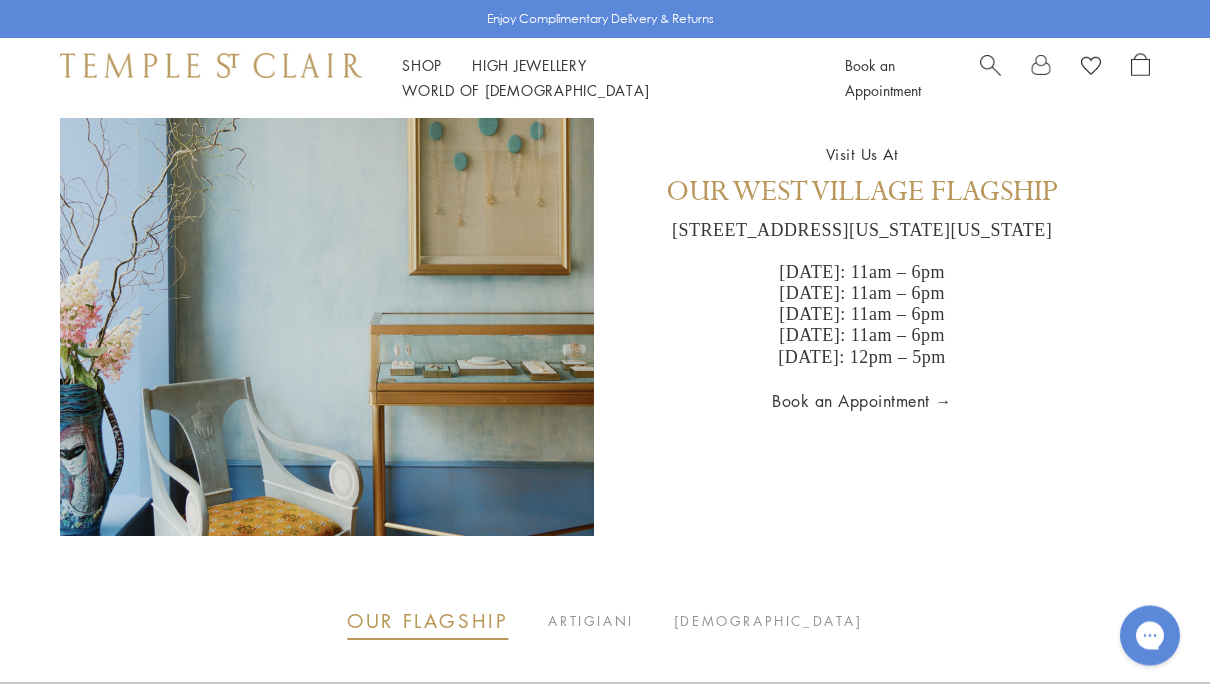 click on "ARTIGIANI" at bounding box center [590, 622] 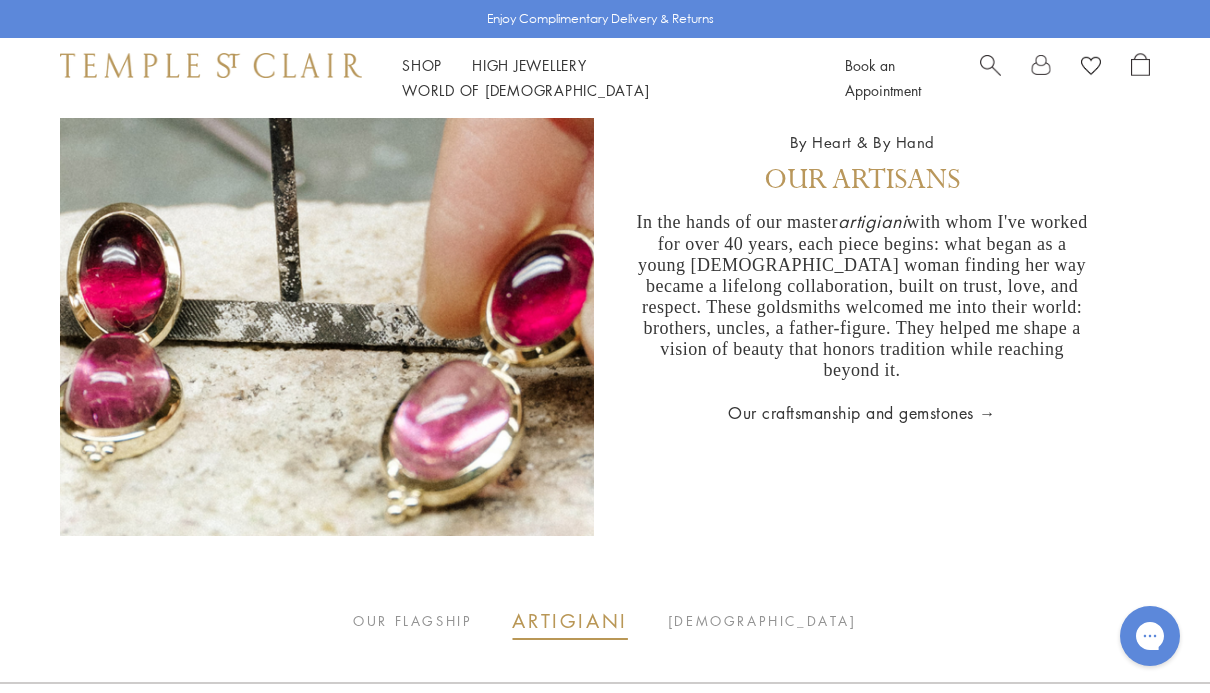 click on "TEMPLE" at bounding box center (762, 621) 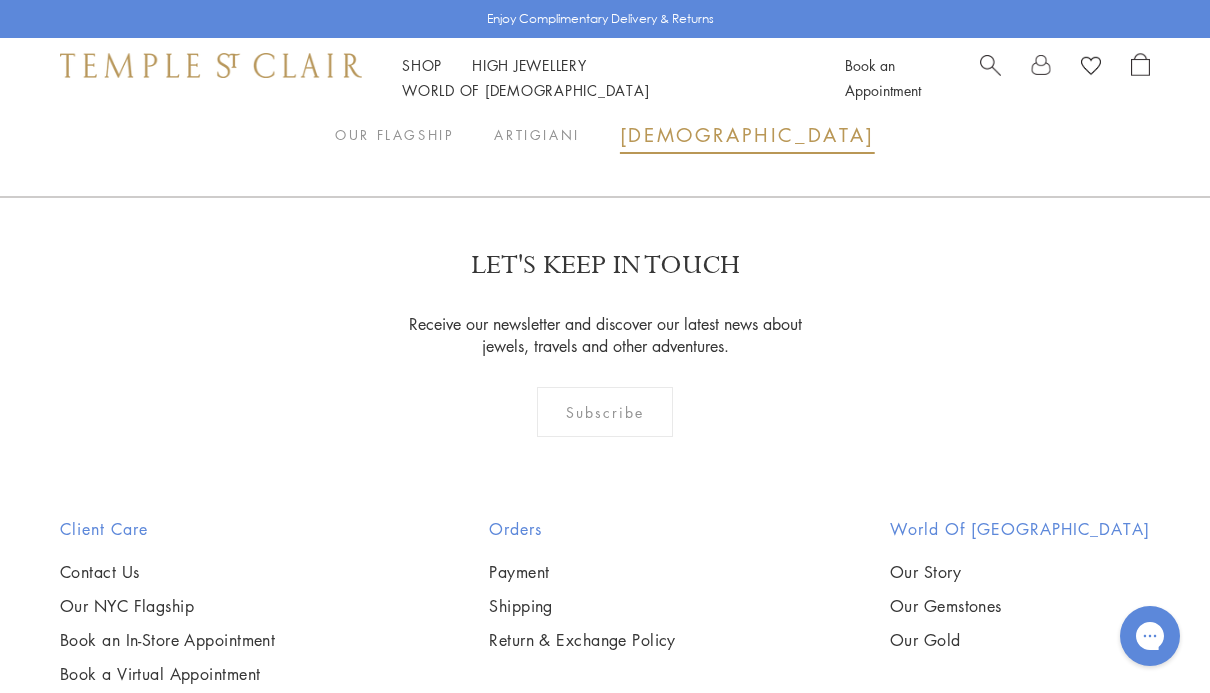 scroll, scrollTop: 4391, scrollLeft: 0, axis: vertical 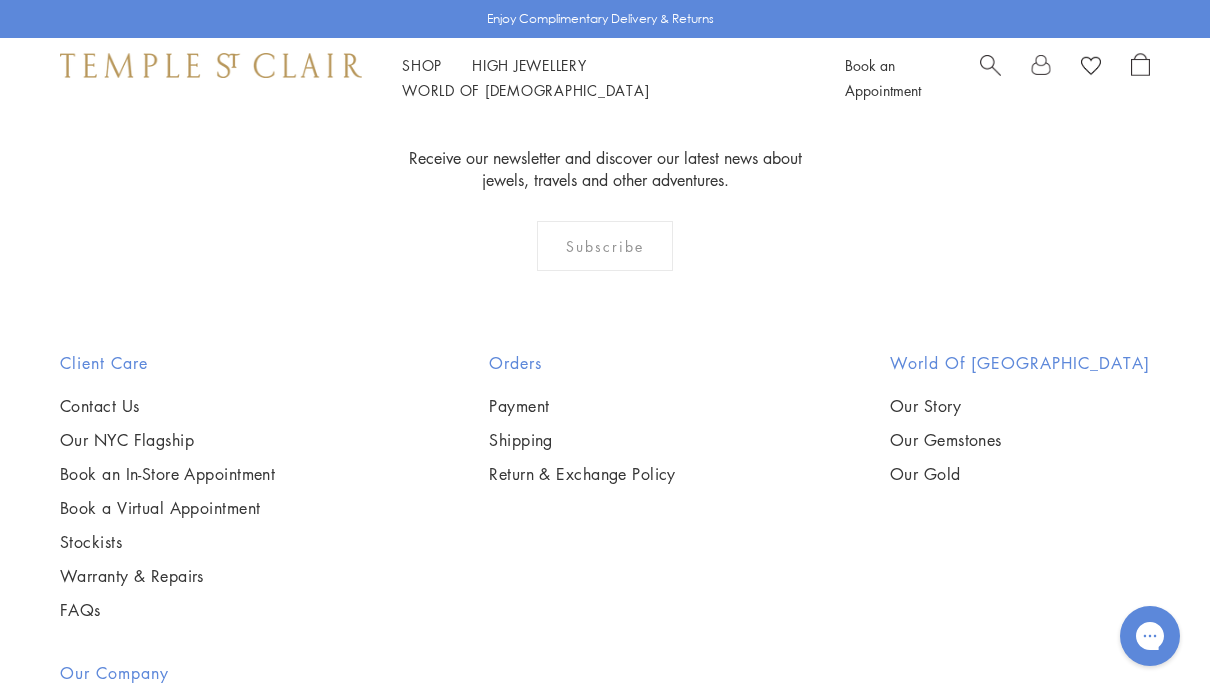 click on "Our Company" at bounding box center (170, 673) 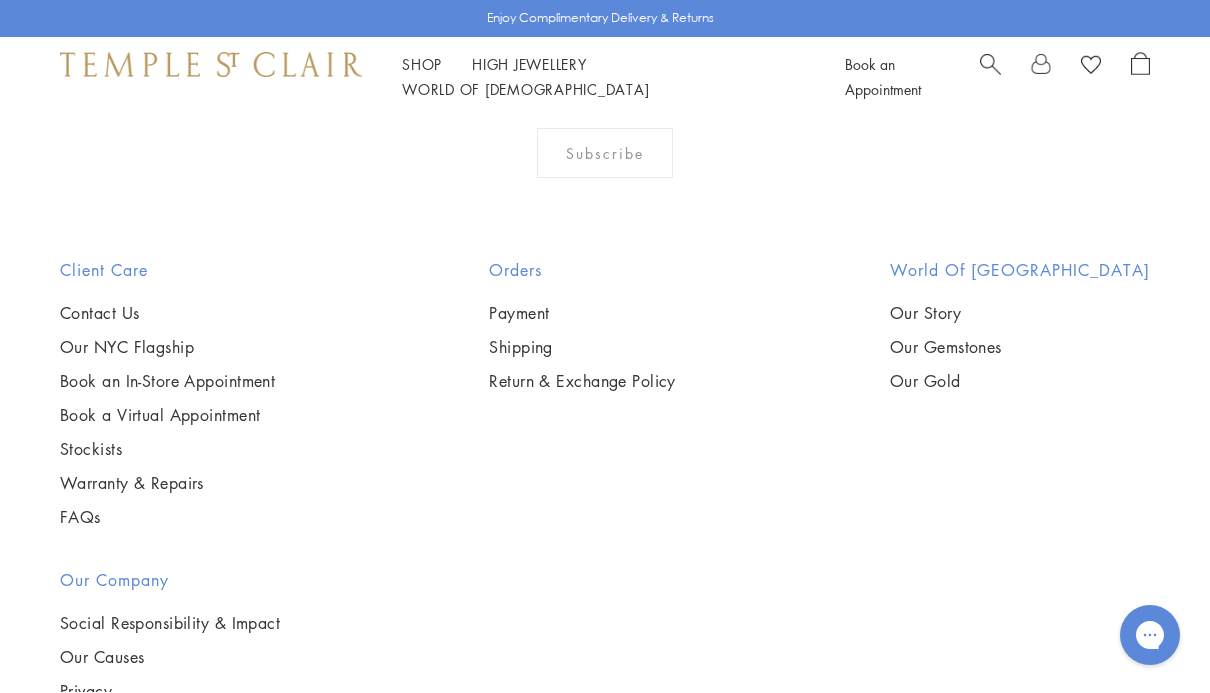 click on "Press Inquiries" at bounding box center [170, 726] 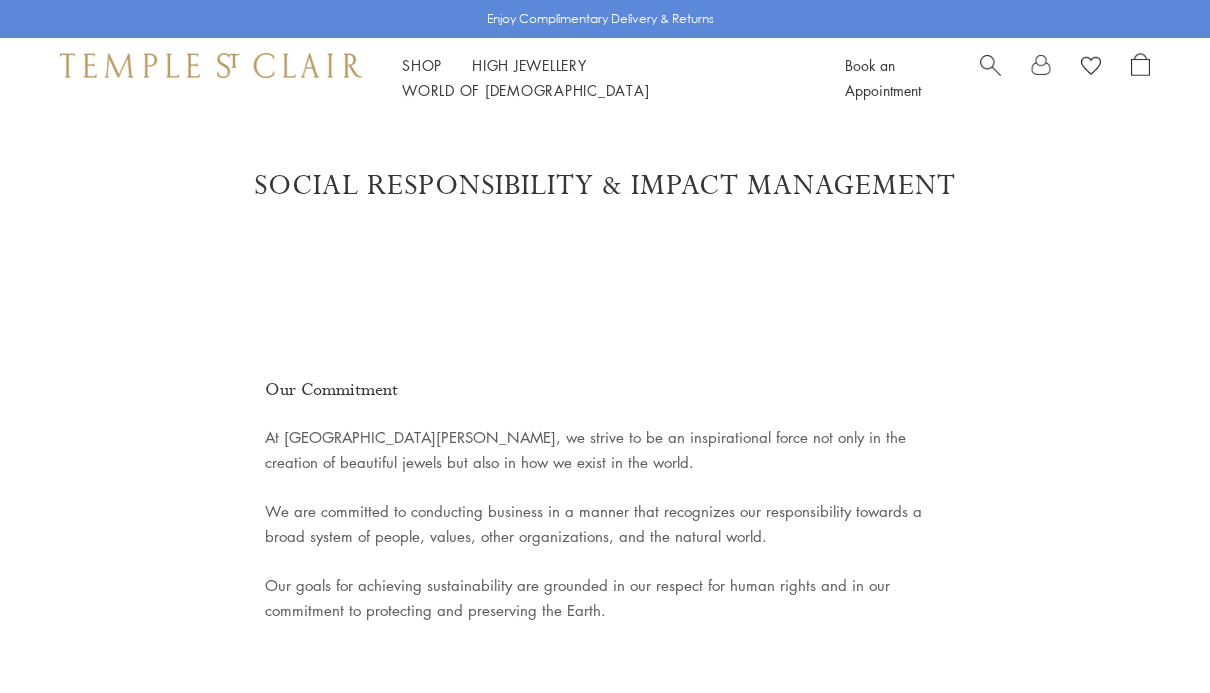 scroll, scrollTop: 0, scrollLeft: 0, axis: both 